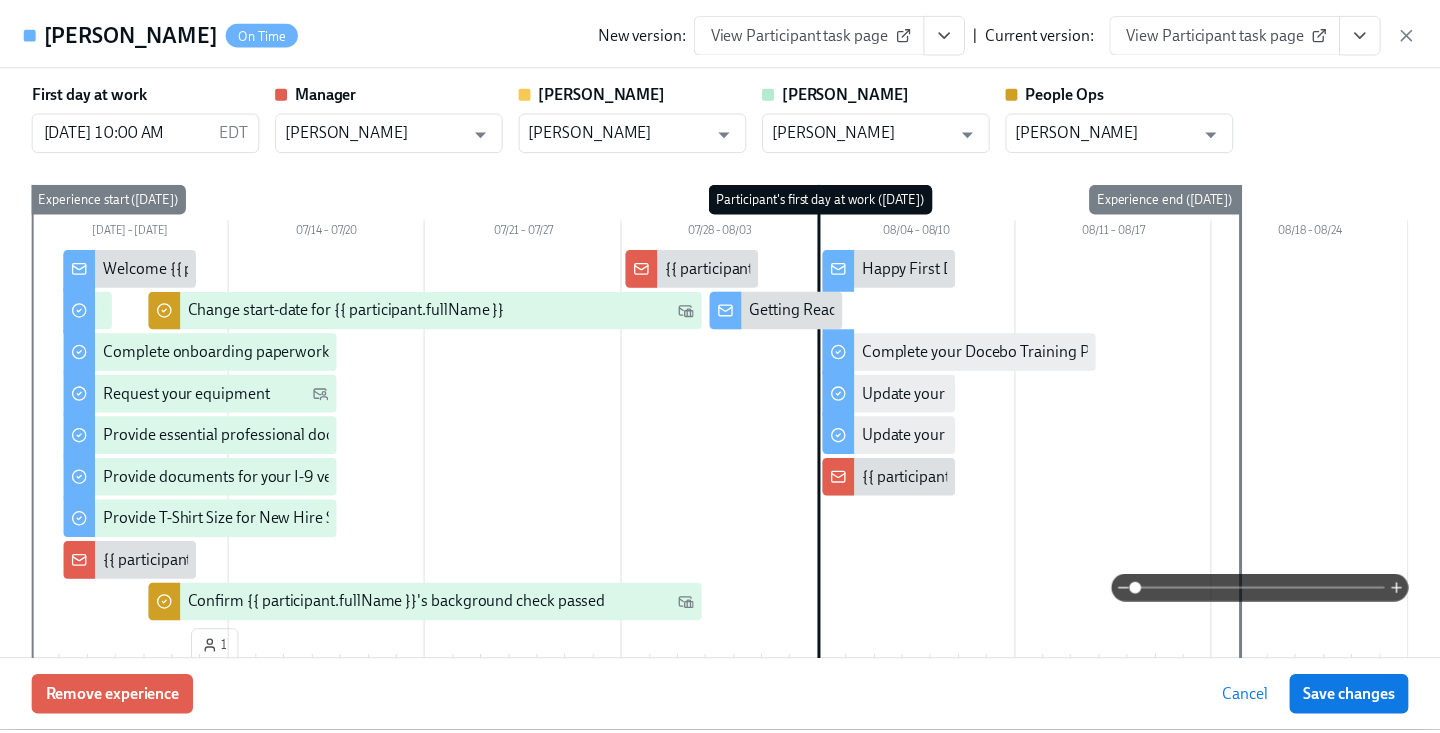 scroll, scrollTop: 0, scrollLeft: 0, axis: both 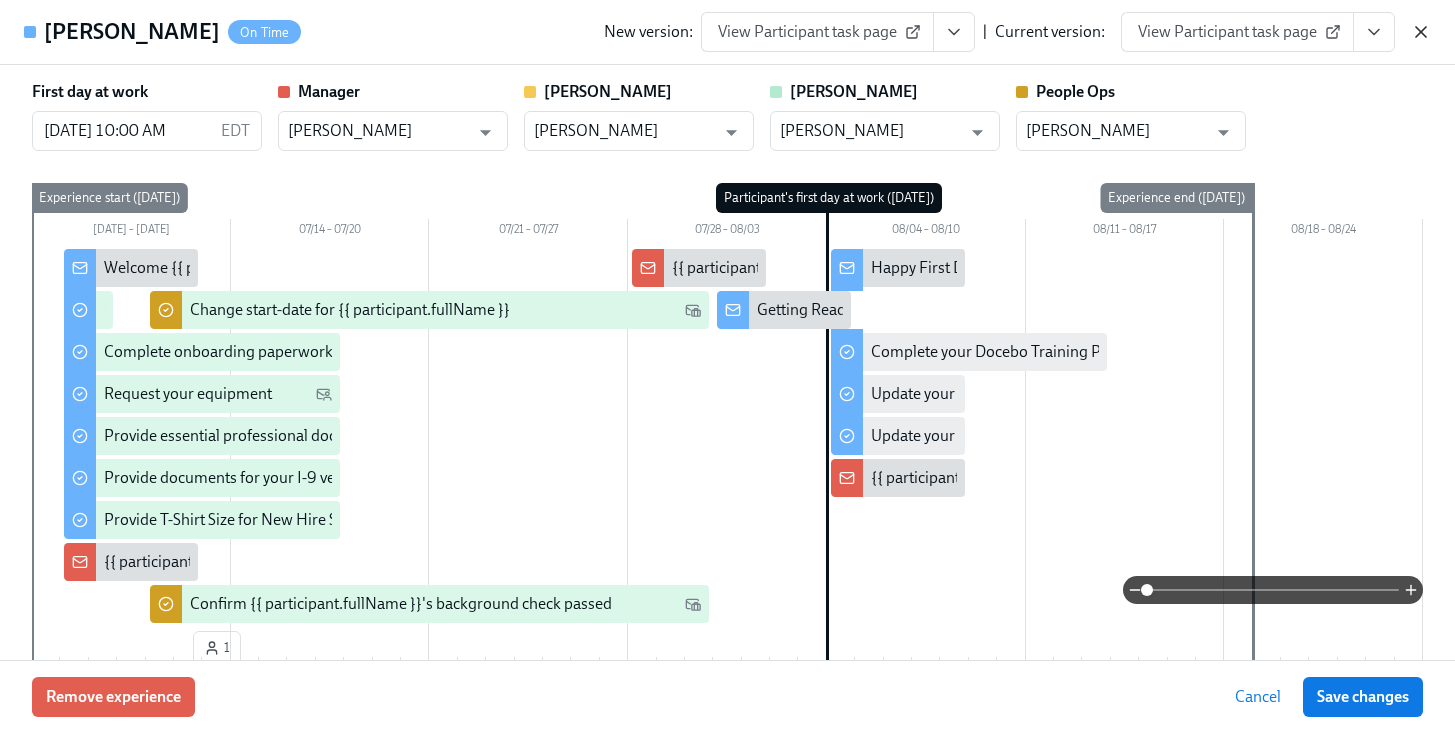 click 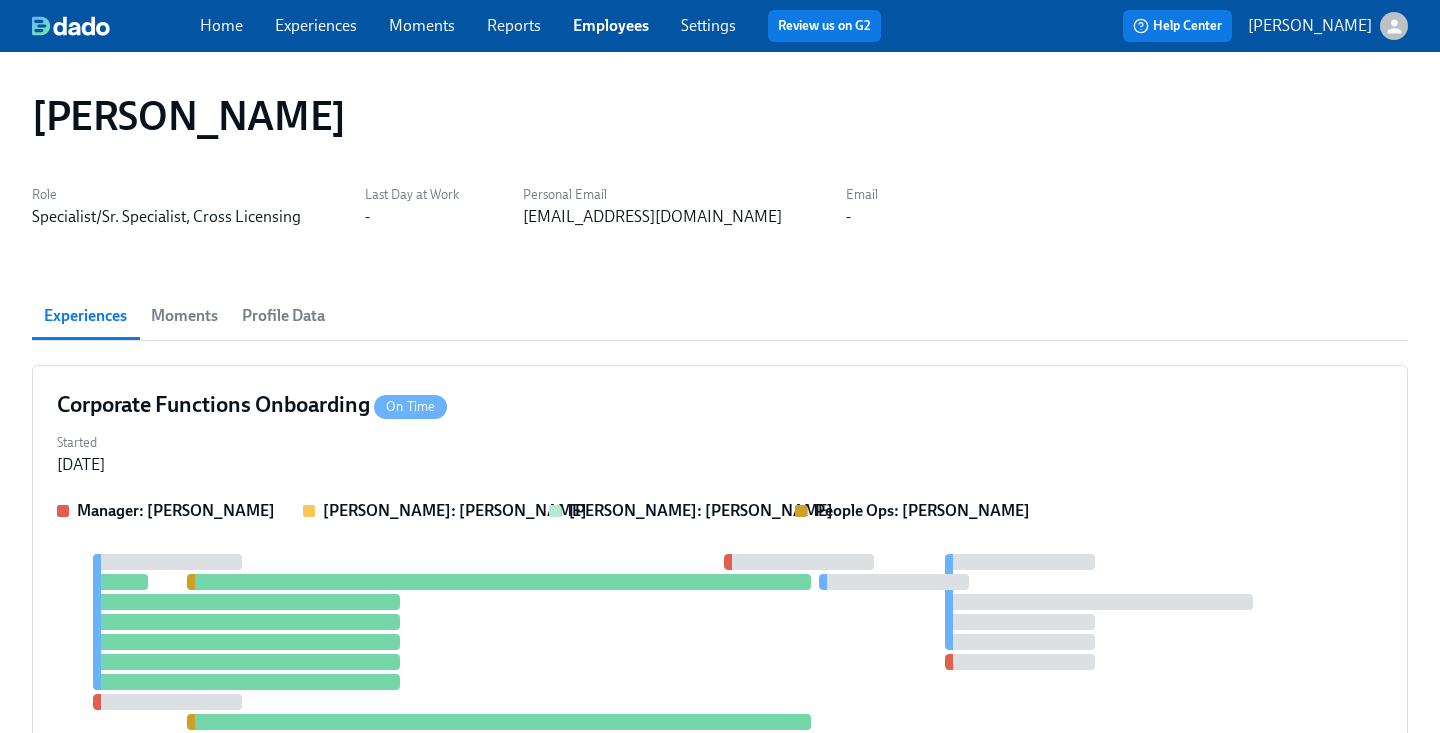 click on "Employees" at bounding box center [611, 25] 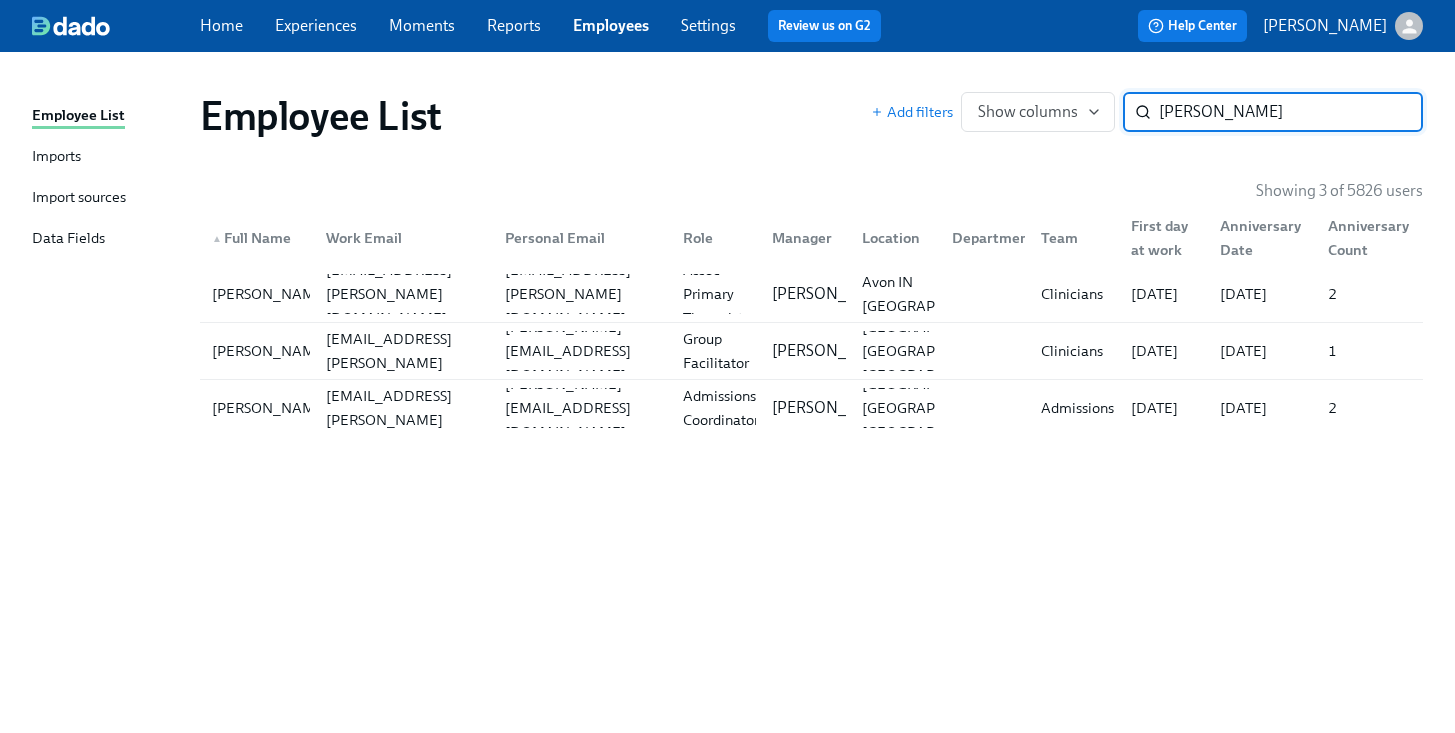 drag, startPoint x: 1216, startPoint y: 112, endPoint x: 894, endPoint y: 90, distance: 322.75067 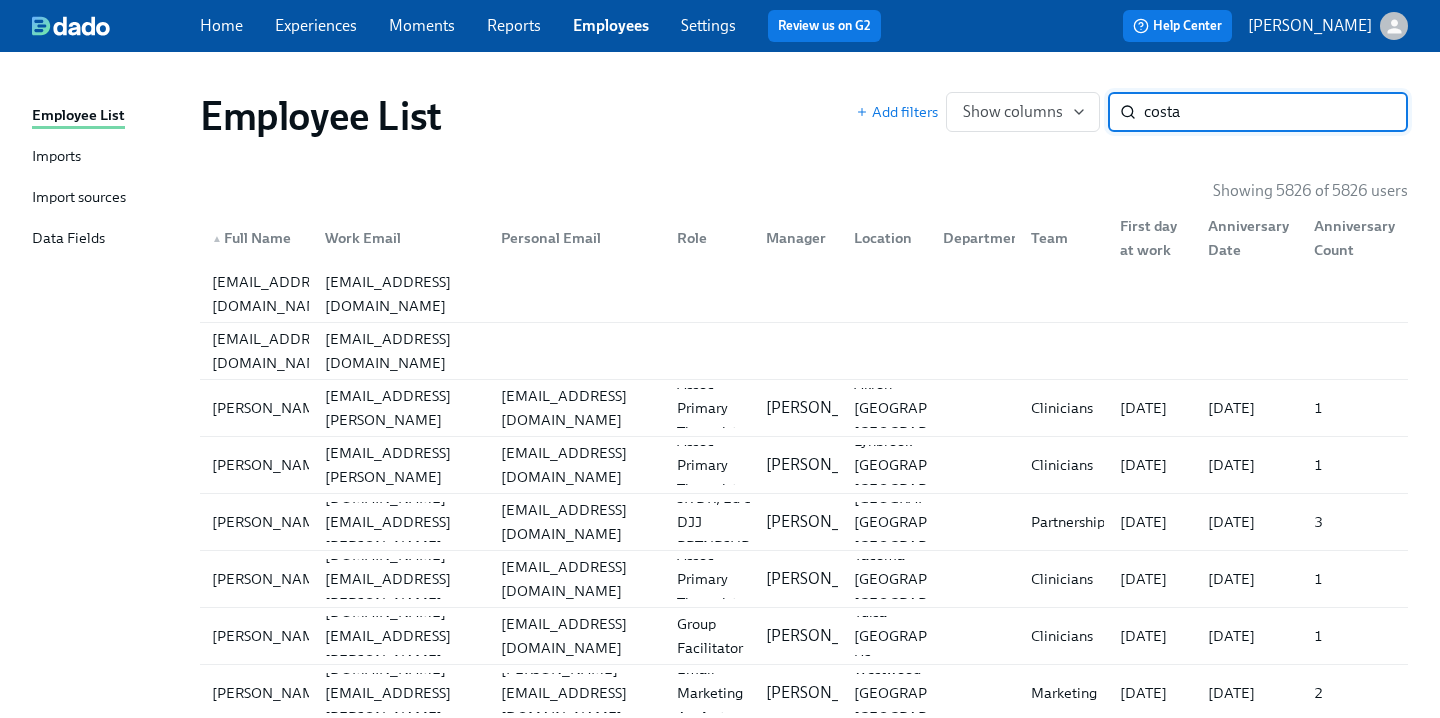 type on "costa" 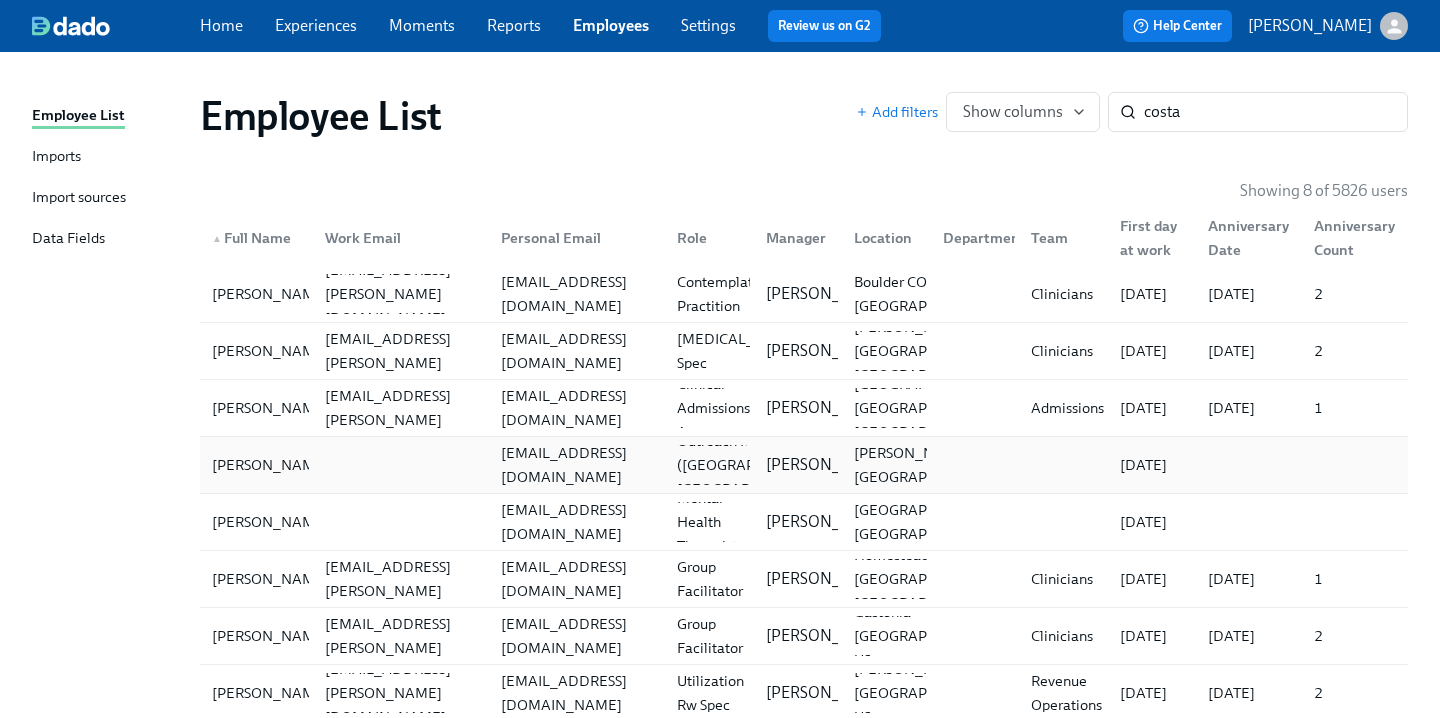 click at bounding box center [397, 465] 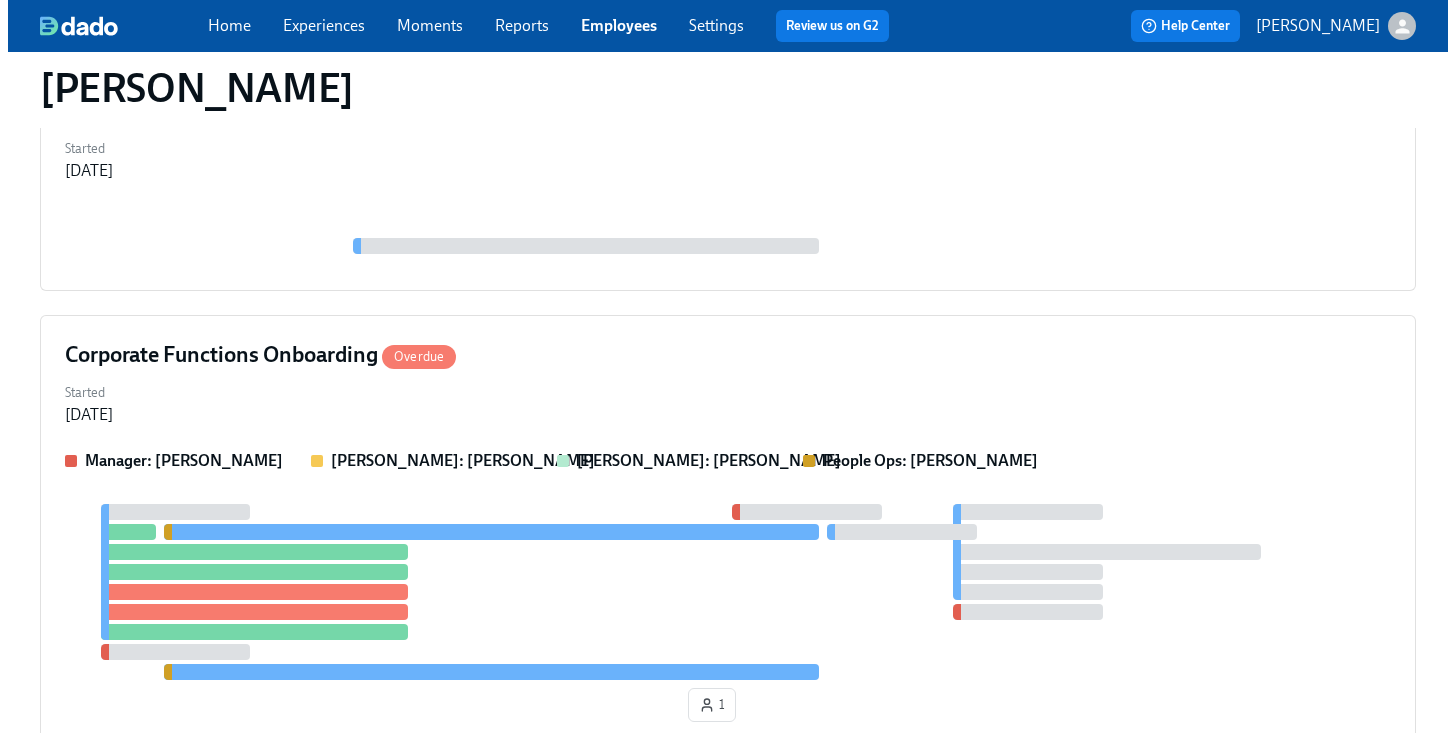 scroll, scrollTop: 1294, scrollLeft: 0, axis: vertical 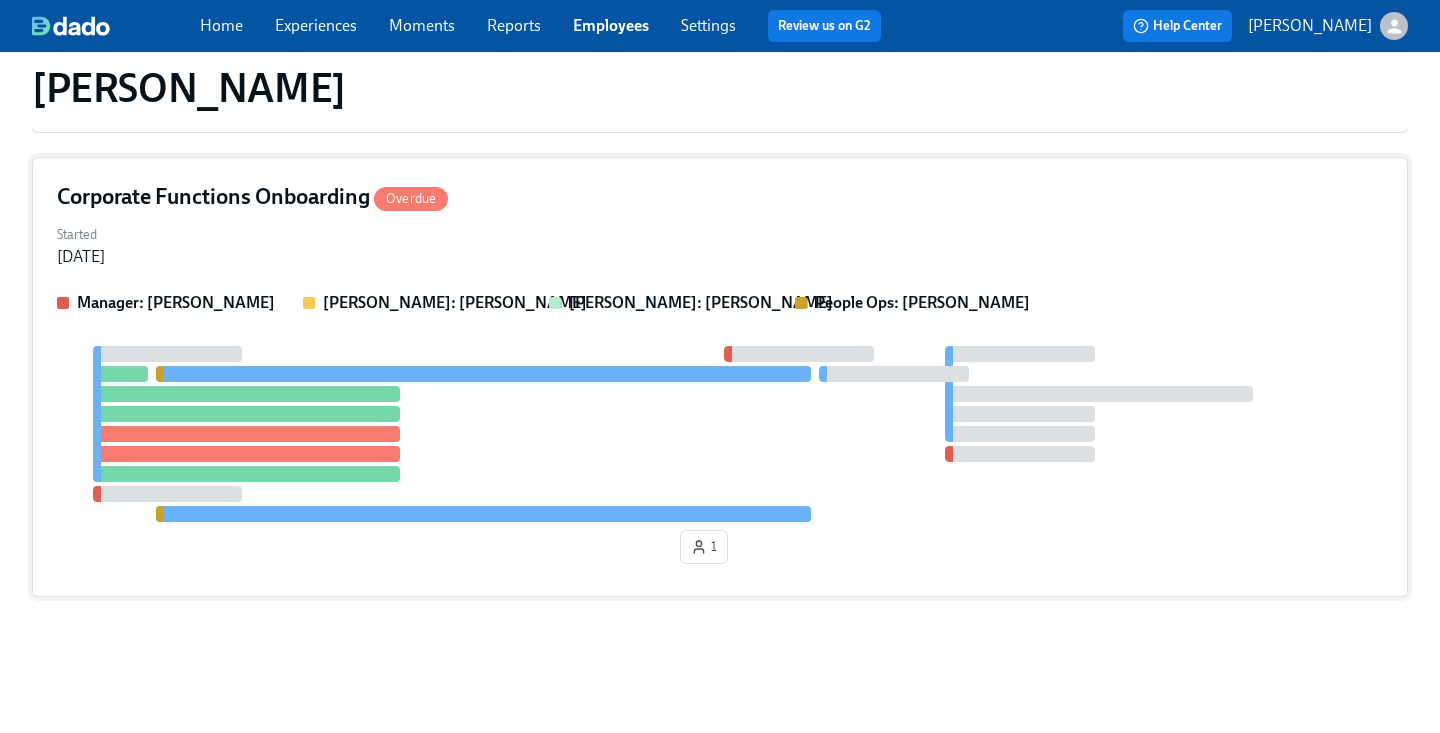 click on "Corporate Functions Onboarding   Overdue" at bounding box center [720, 197] 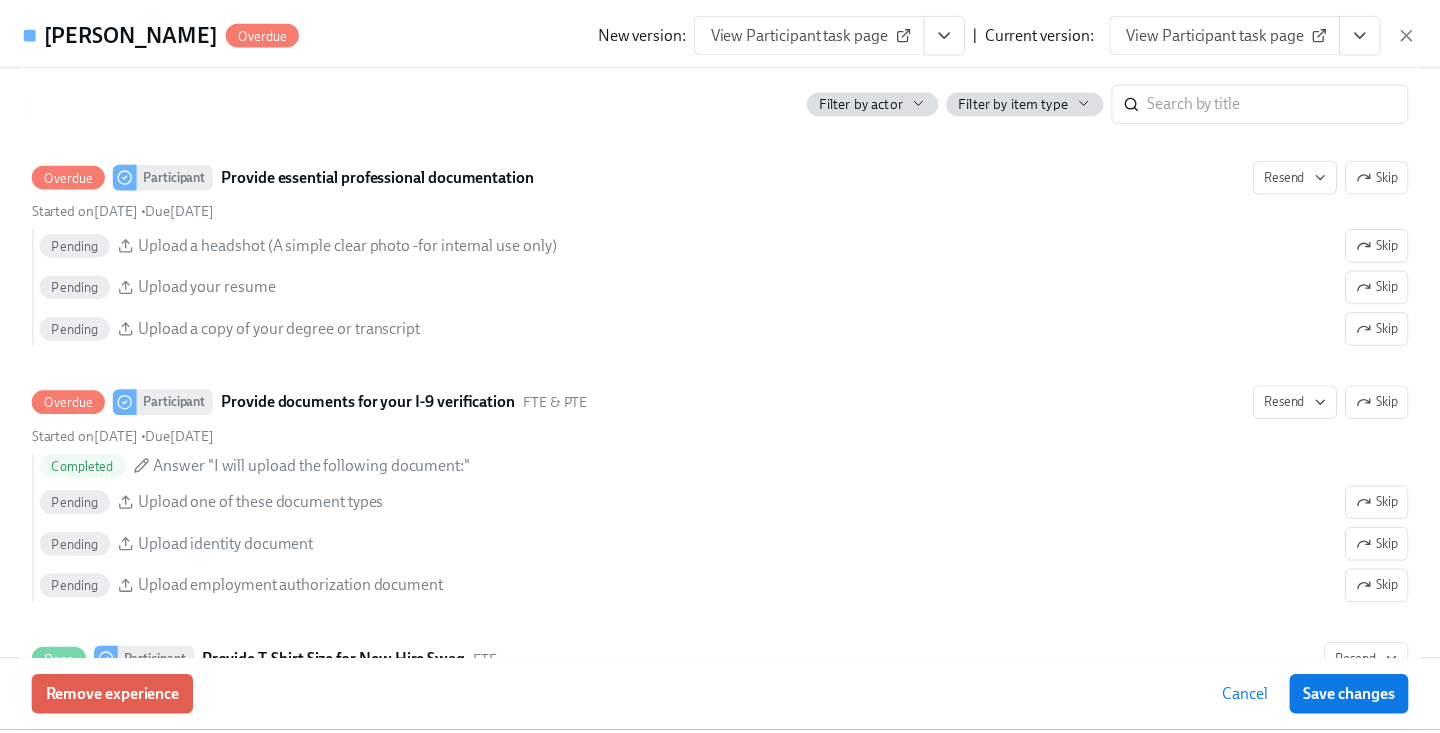 scroll, scrollTop: 1217, scrollLeft: 0, axis: vertical 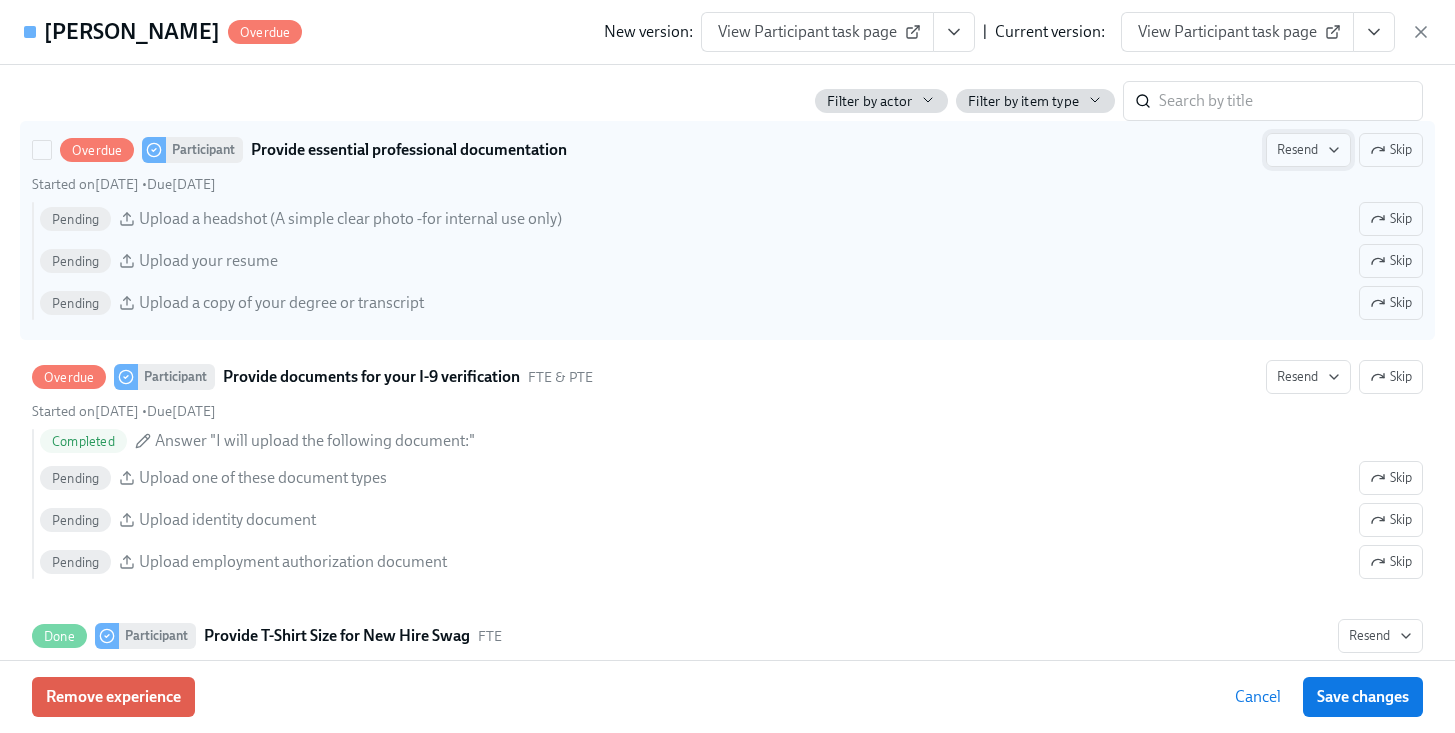 click on "Resend" at bounding box center (1308, 150) 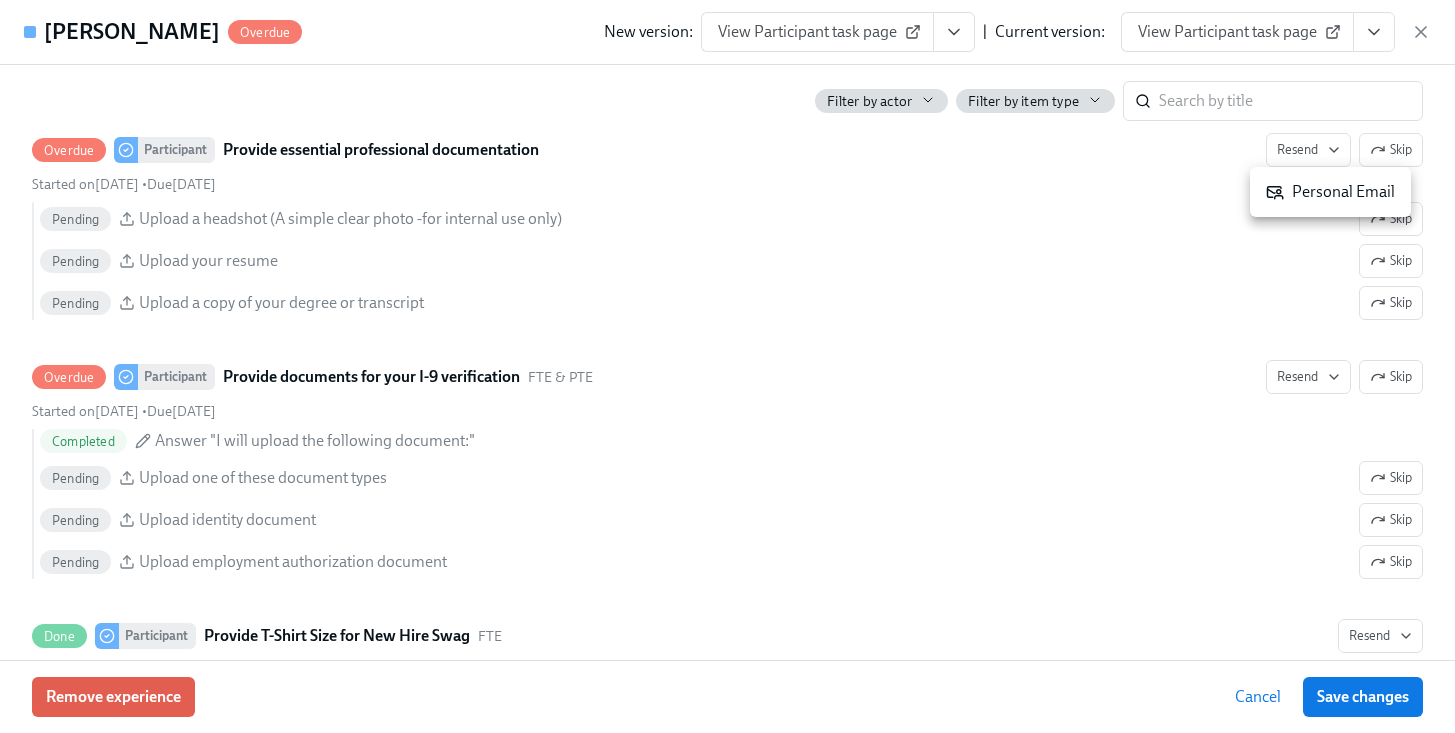 click on "Personal Email" at bounding box center (1330, 192) 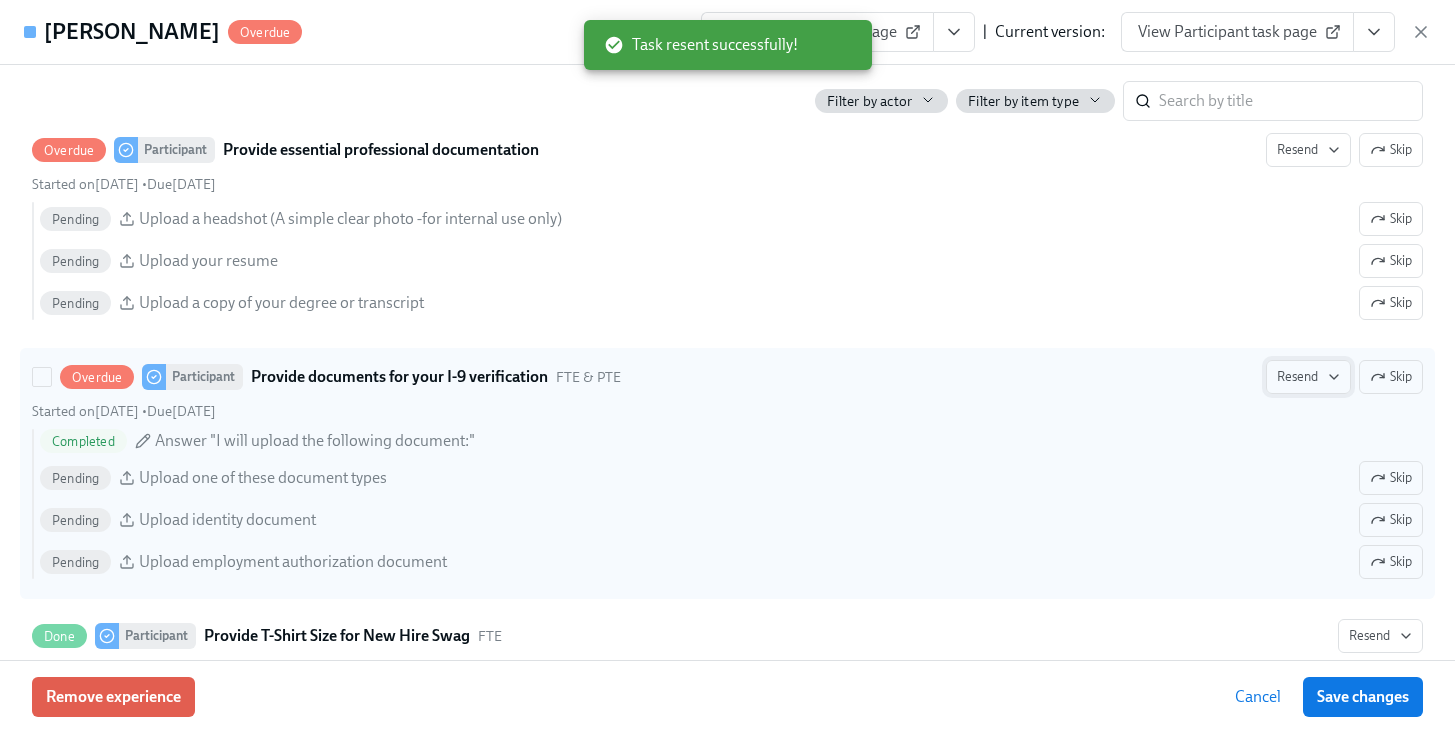 click on "Resend" at bounding box center [1308, 377] 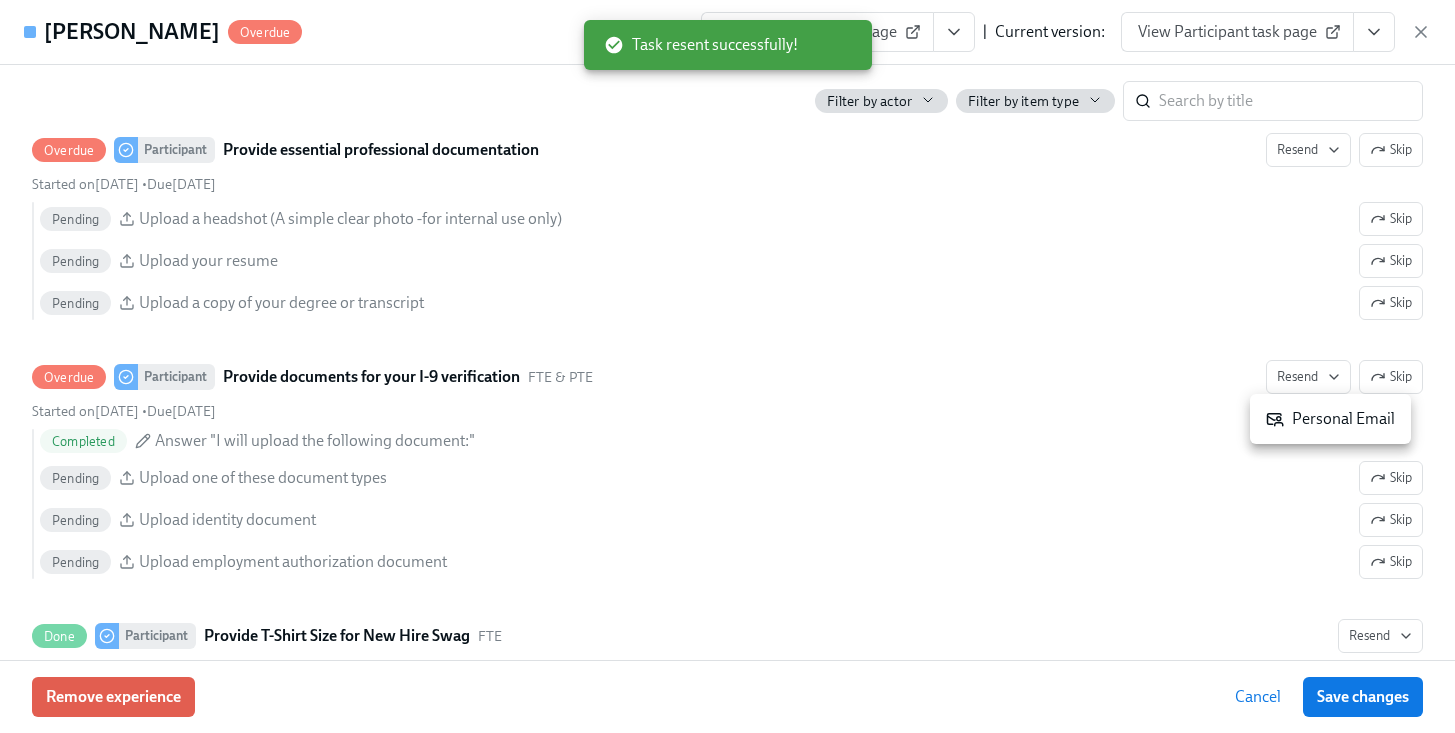 click on "Personal Email" at bounding box center (1330, 419) 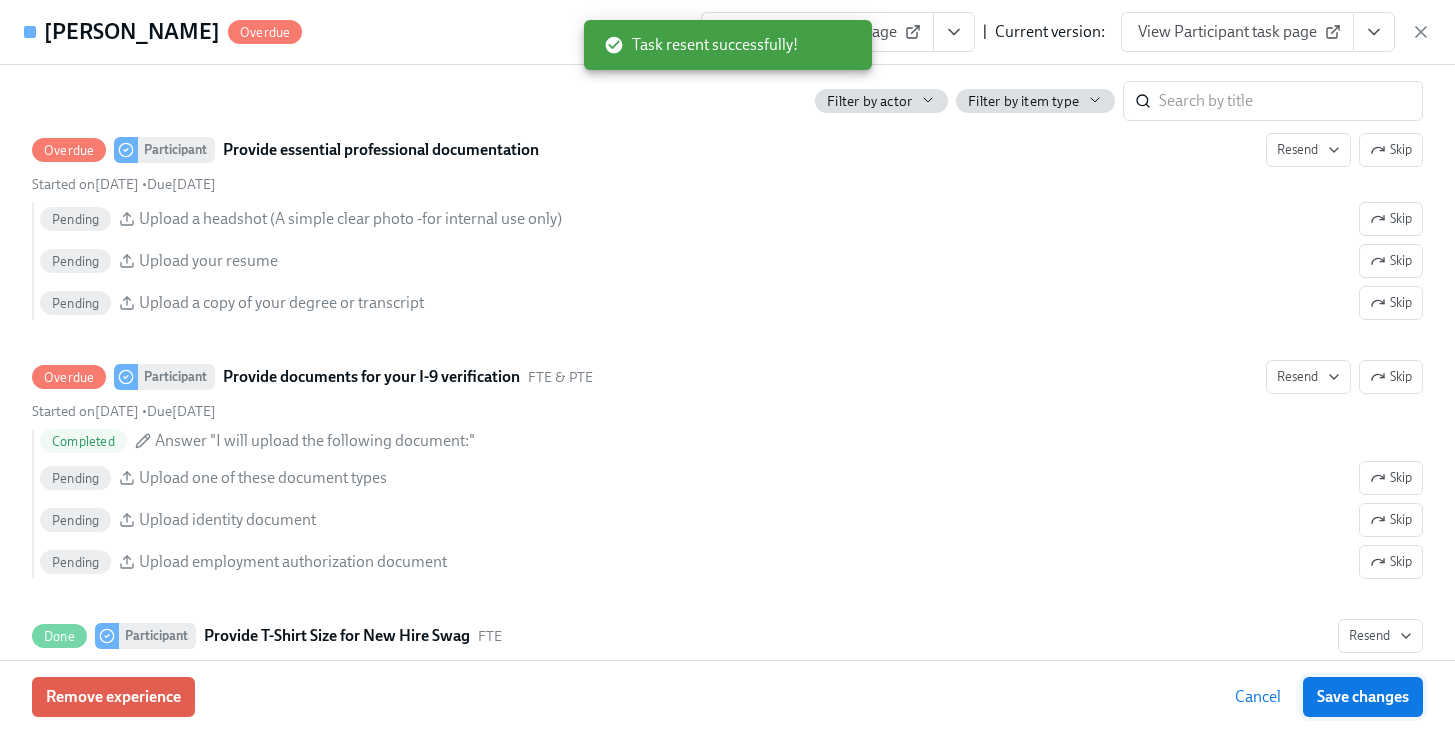 click on "Save changes" at bounding box center [1363, 697] 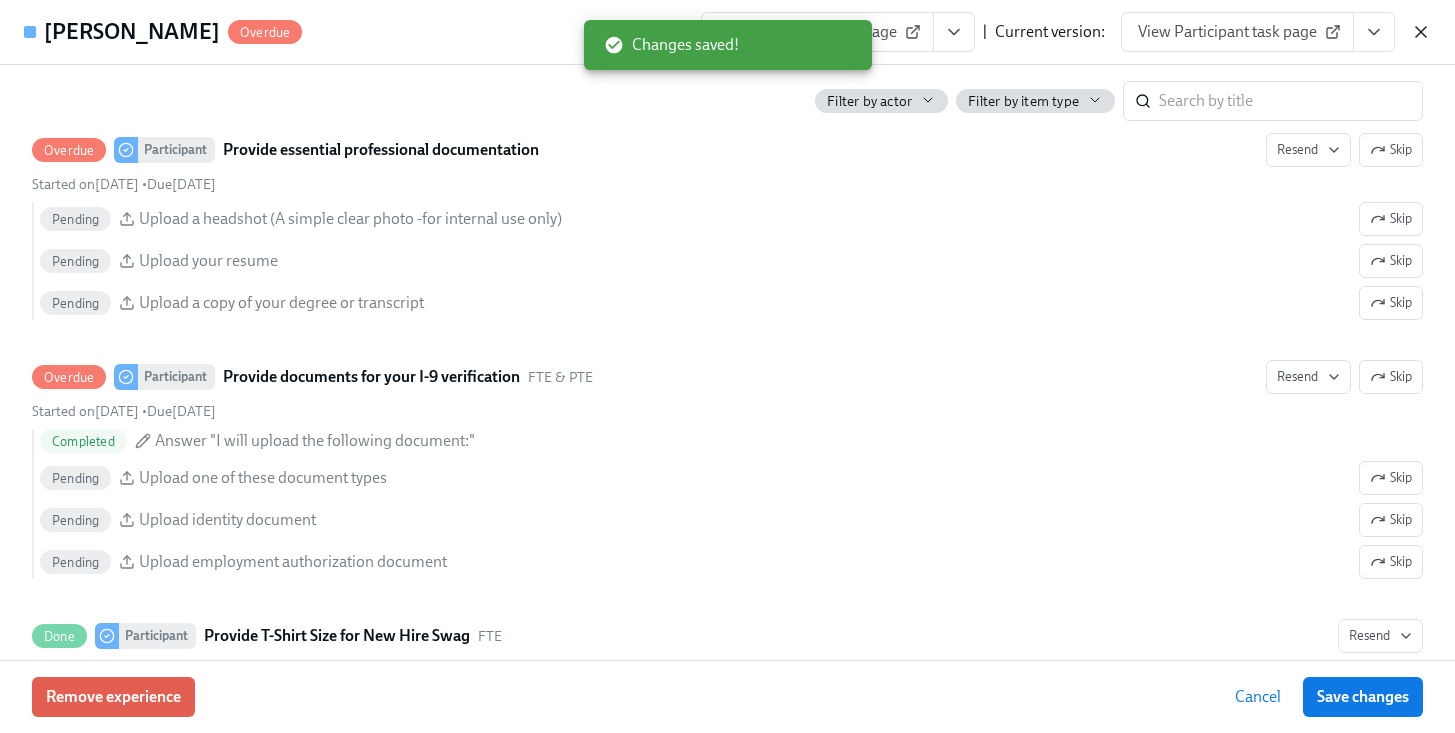 click 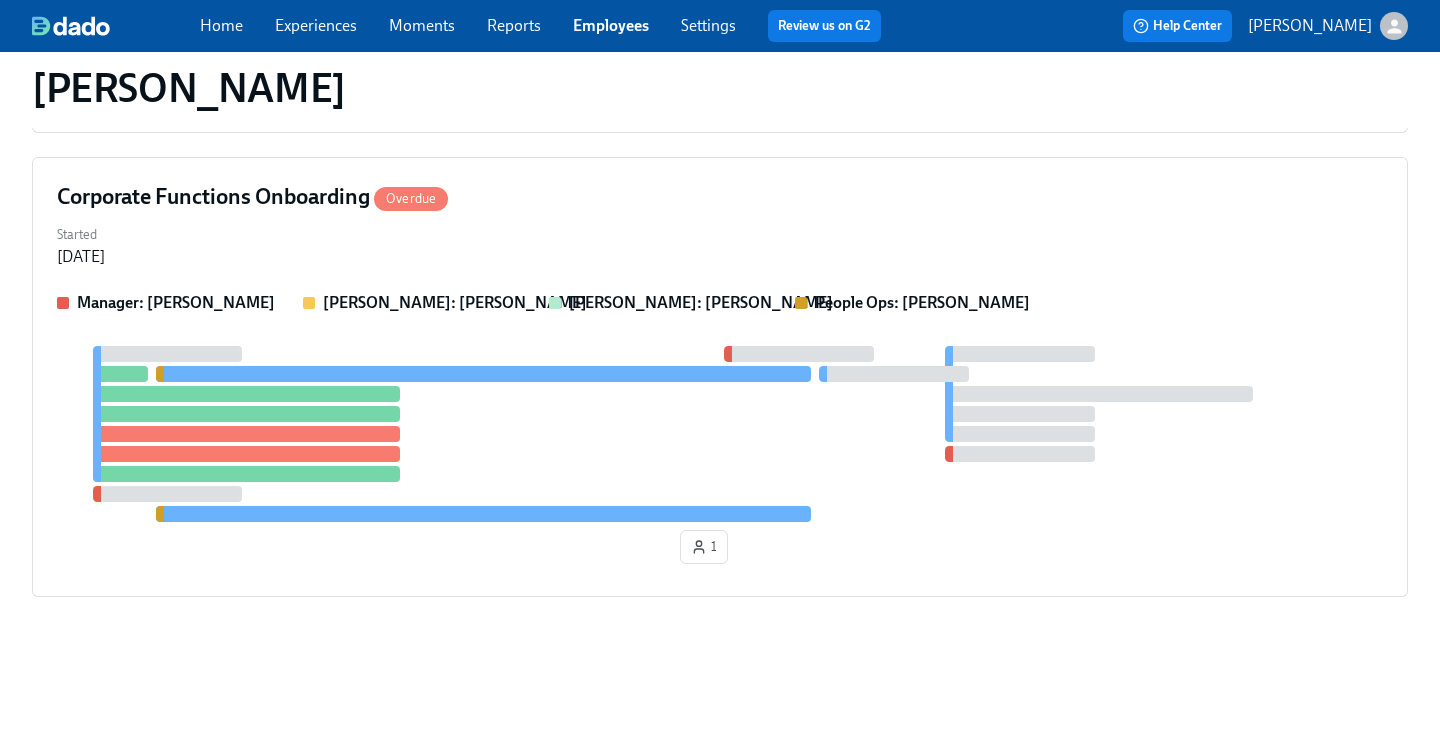 click on "Employees" at bounding box center (611, 25) 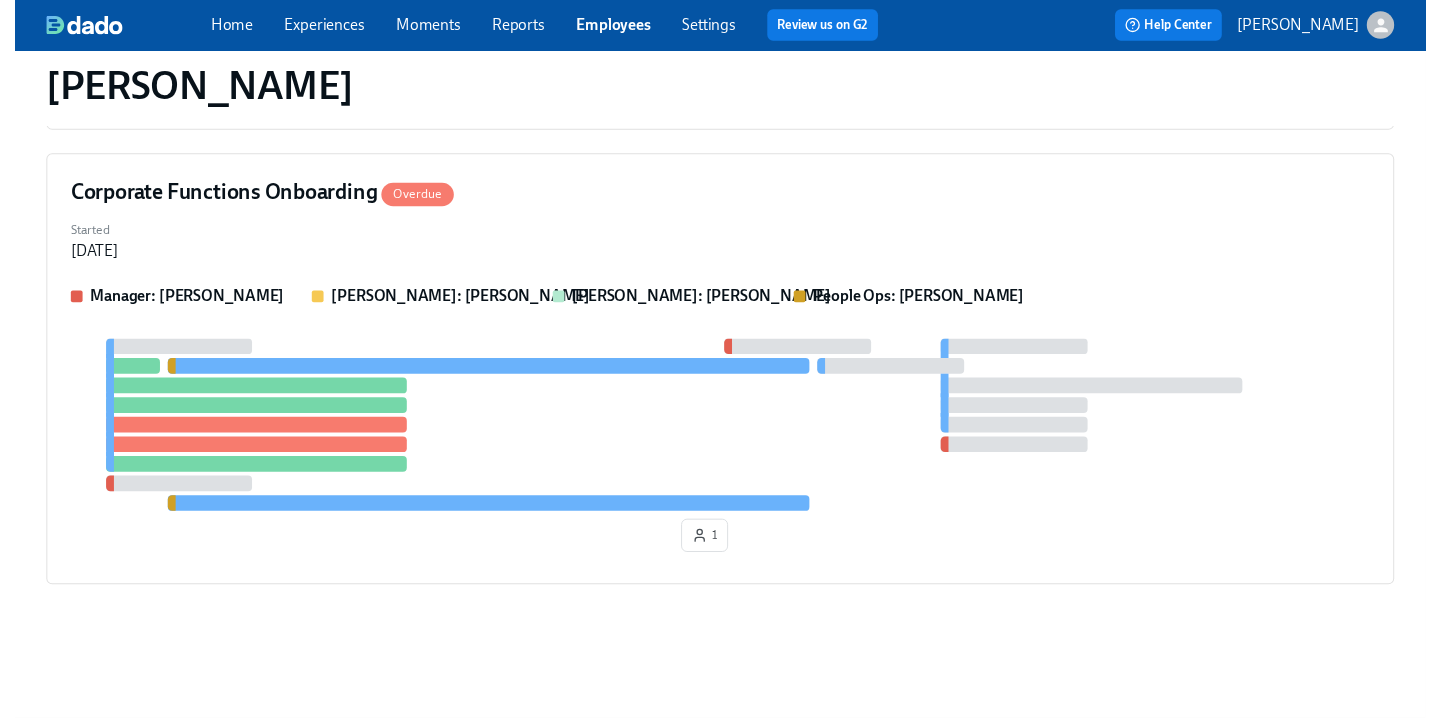 scroll, scrollTop: 0, scrollLeft: 0, axis: both 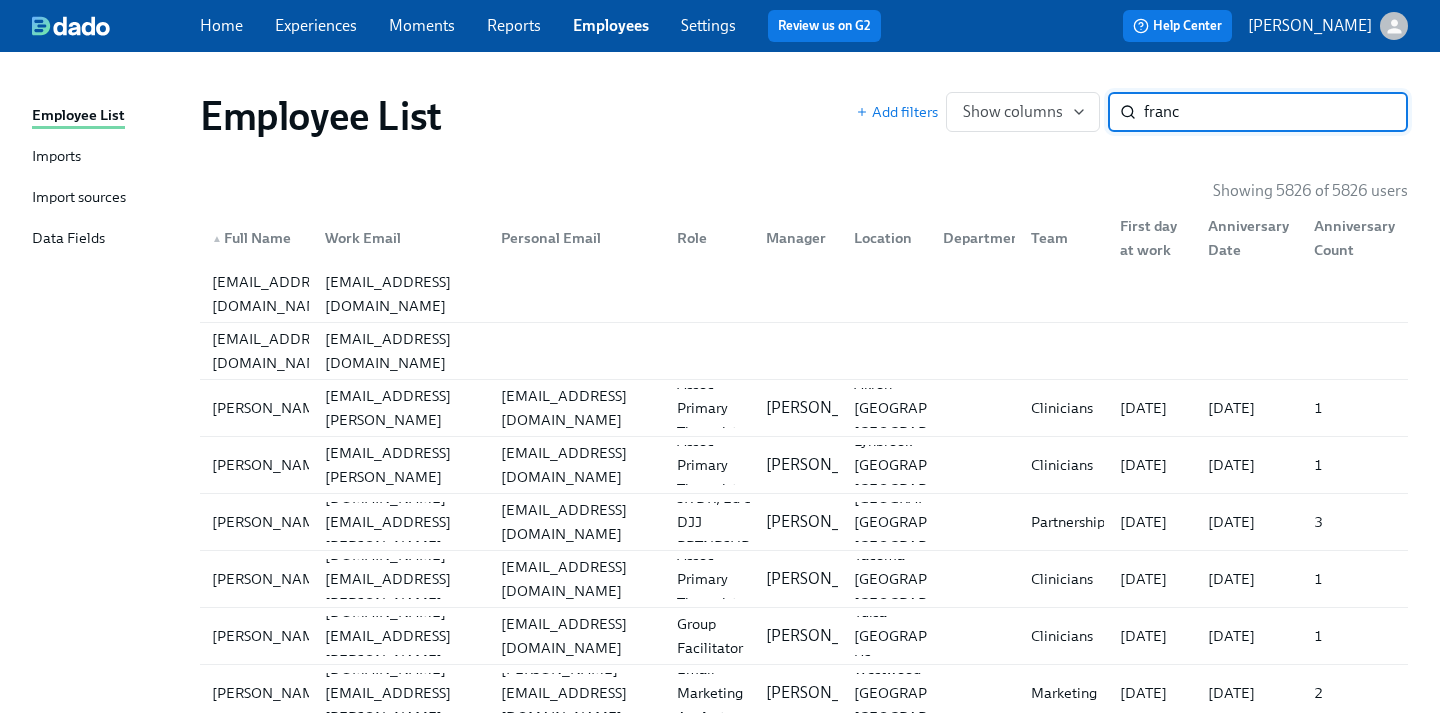 type on "franc" 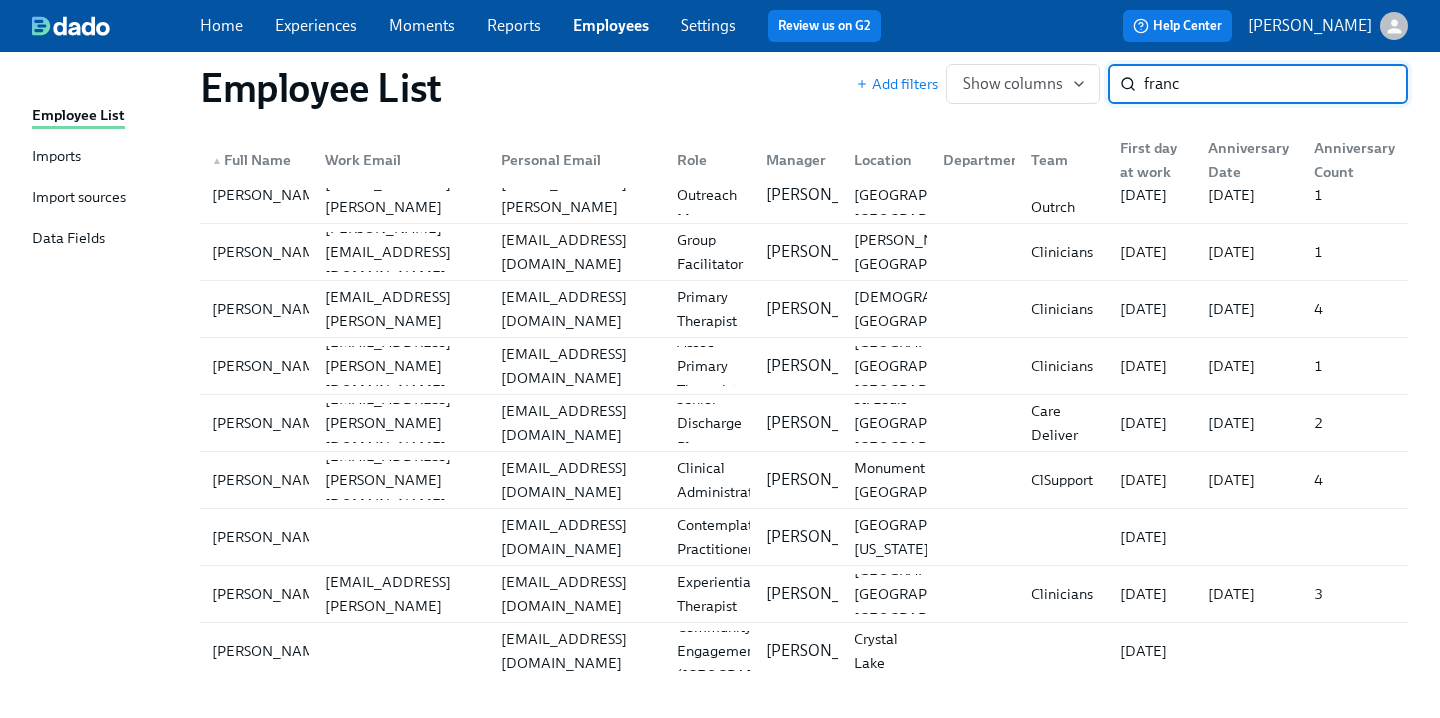 scroll, scrollTop: 165, scrollLeft: 0, axis: vertical 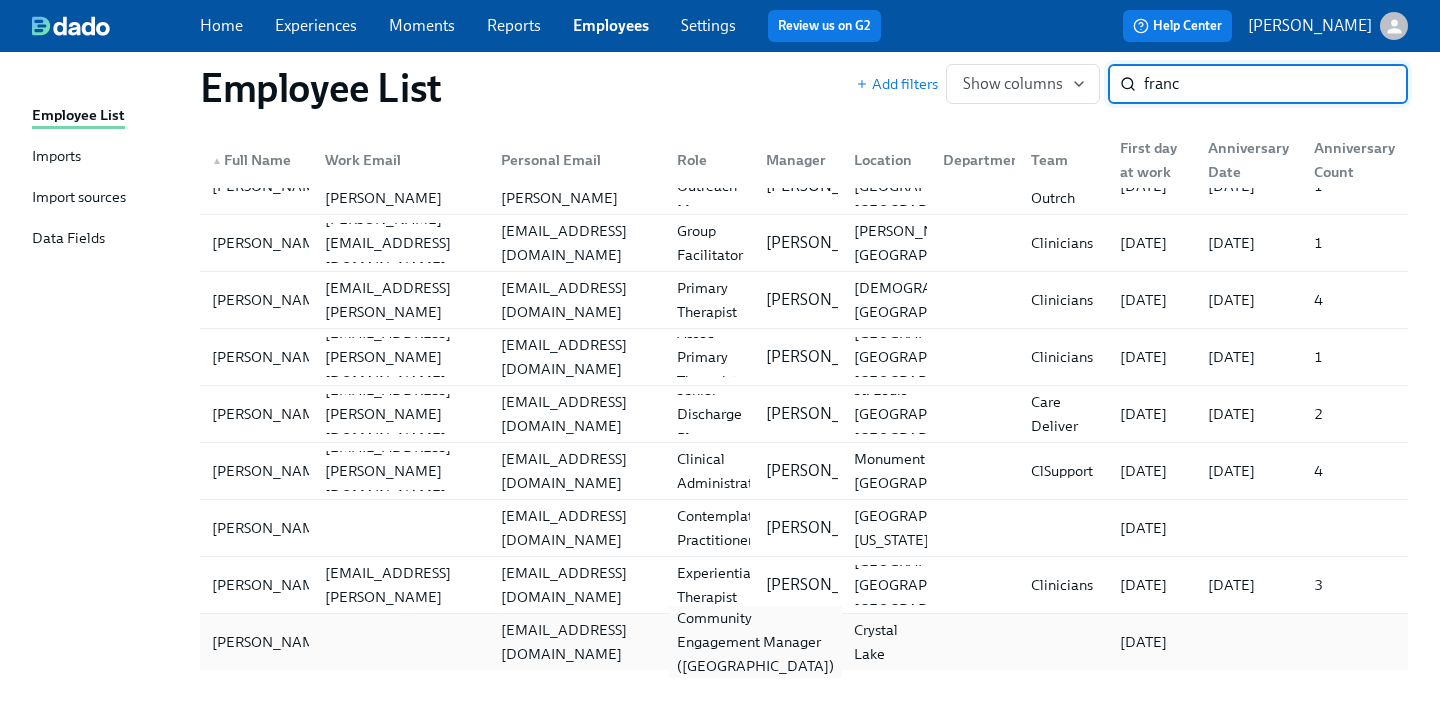 click on "Community Engagement Manager ([GEOGRAPHIC_DATA])" at bounding box center [755, 642] 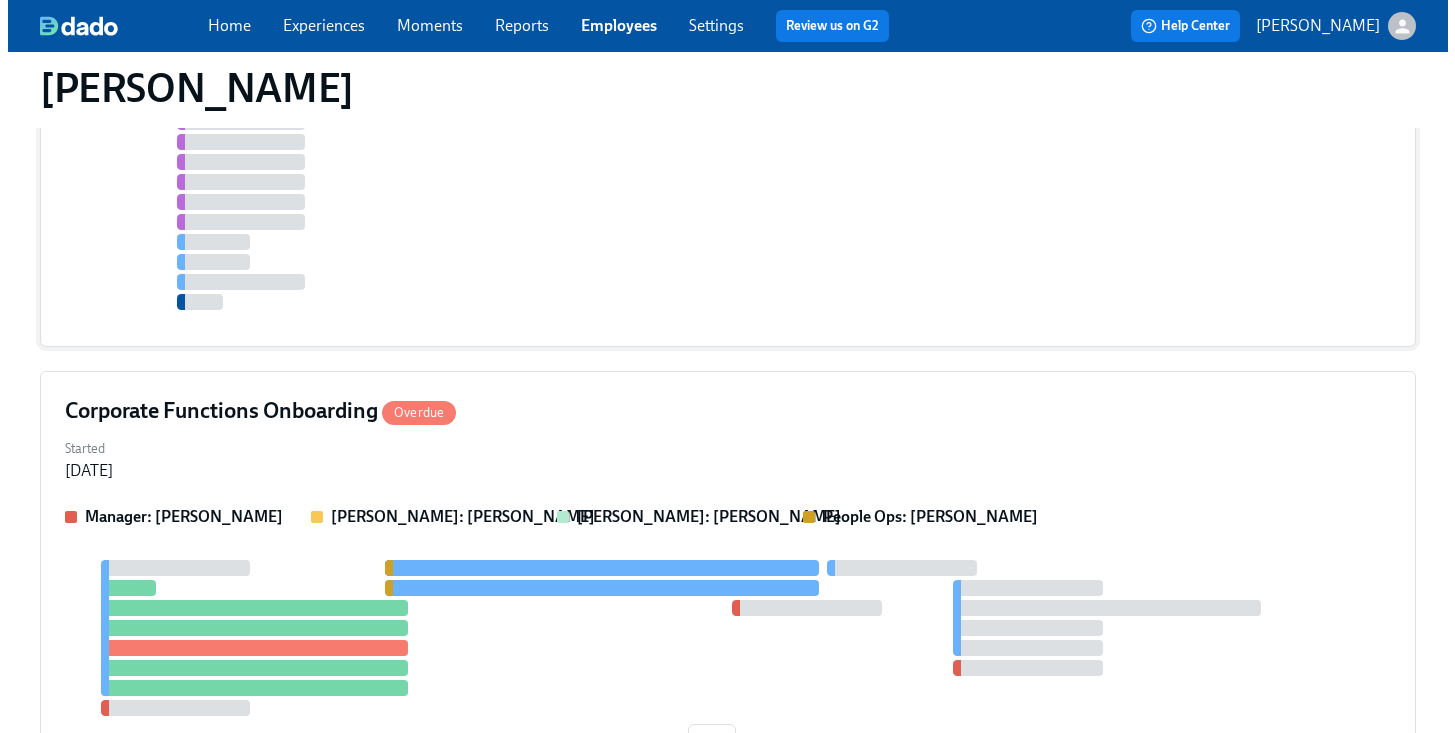 scroll, scrollTop: 1018, scrollLeft: 0, axis: vertical 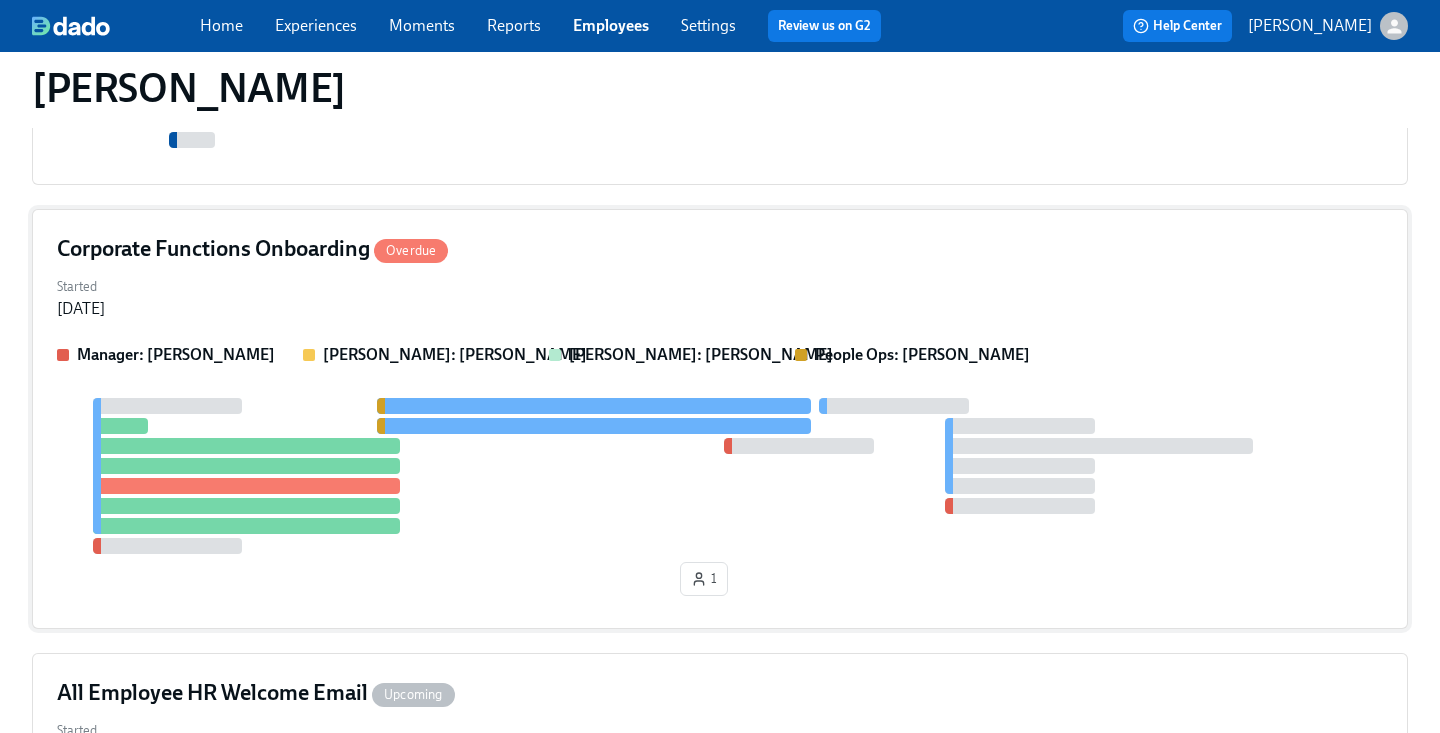 click on "Started [DATE]" at bounding box center [720, 296] 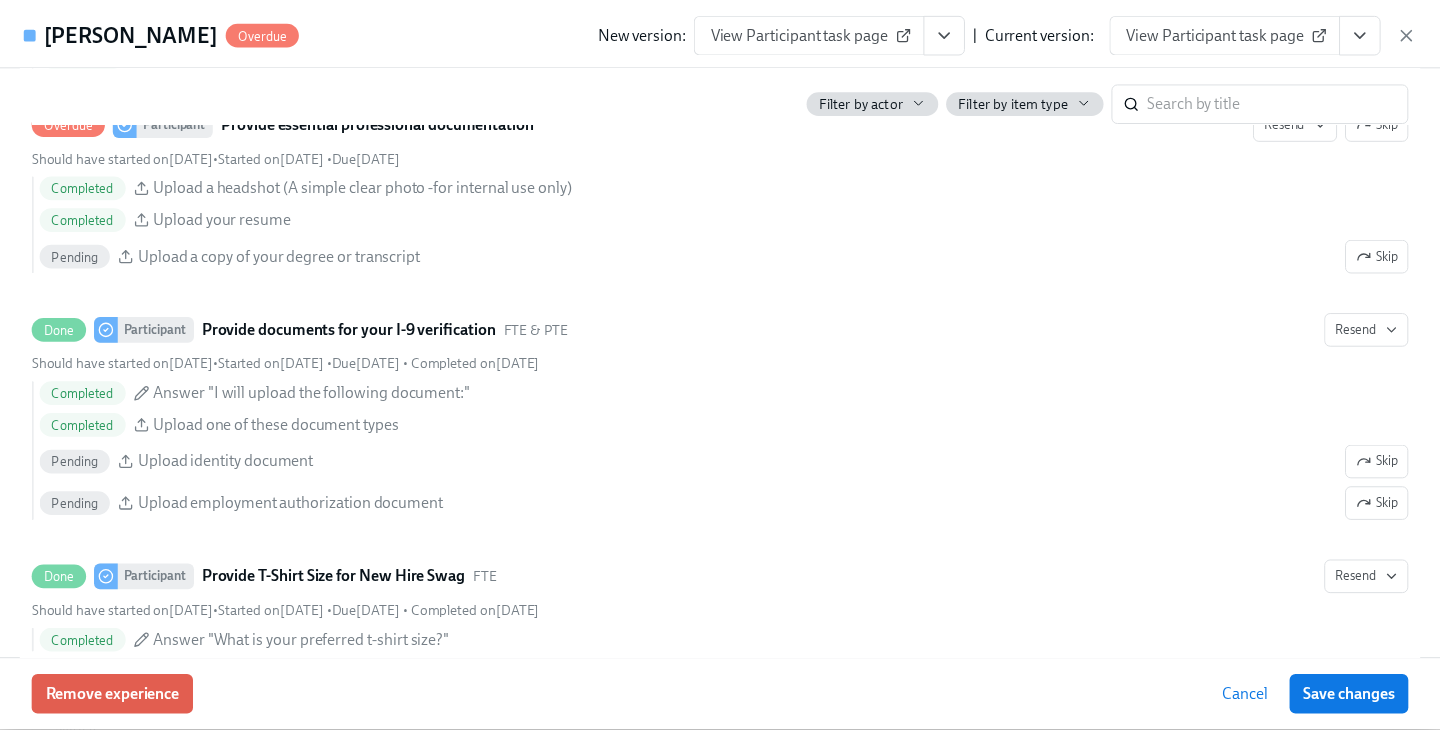 scroll, scrollTop: 1140, scrollLeft: 0, axis: vertical 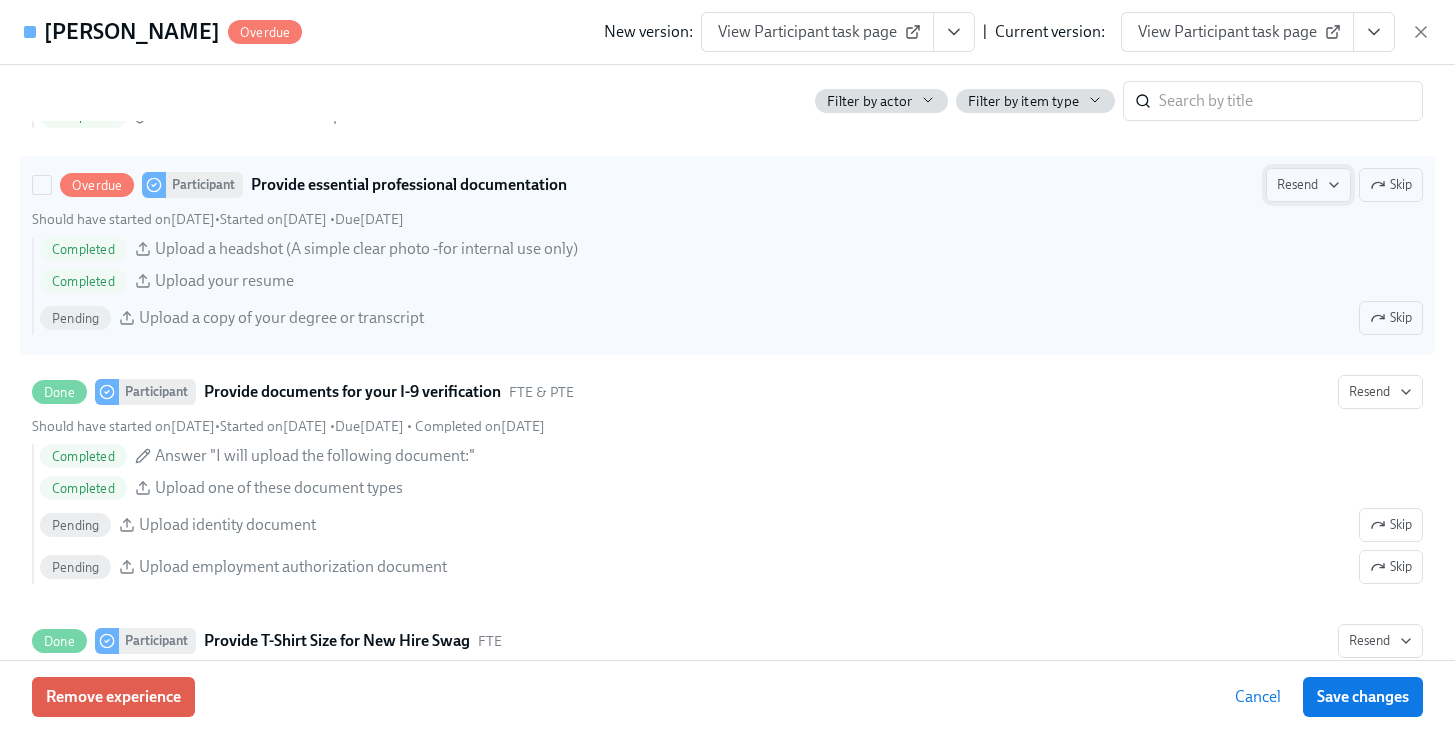 click on "Resend" at bounding box center [1308, 185] 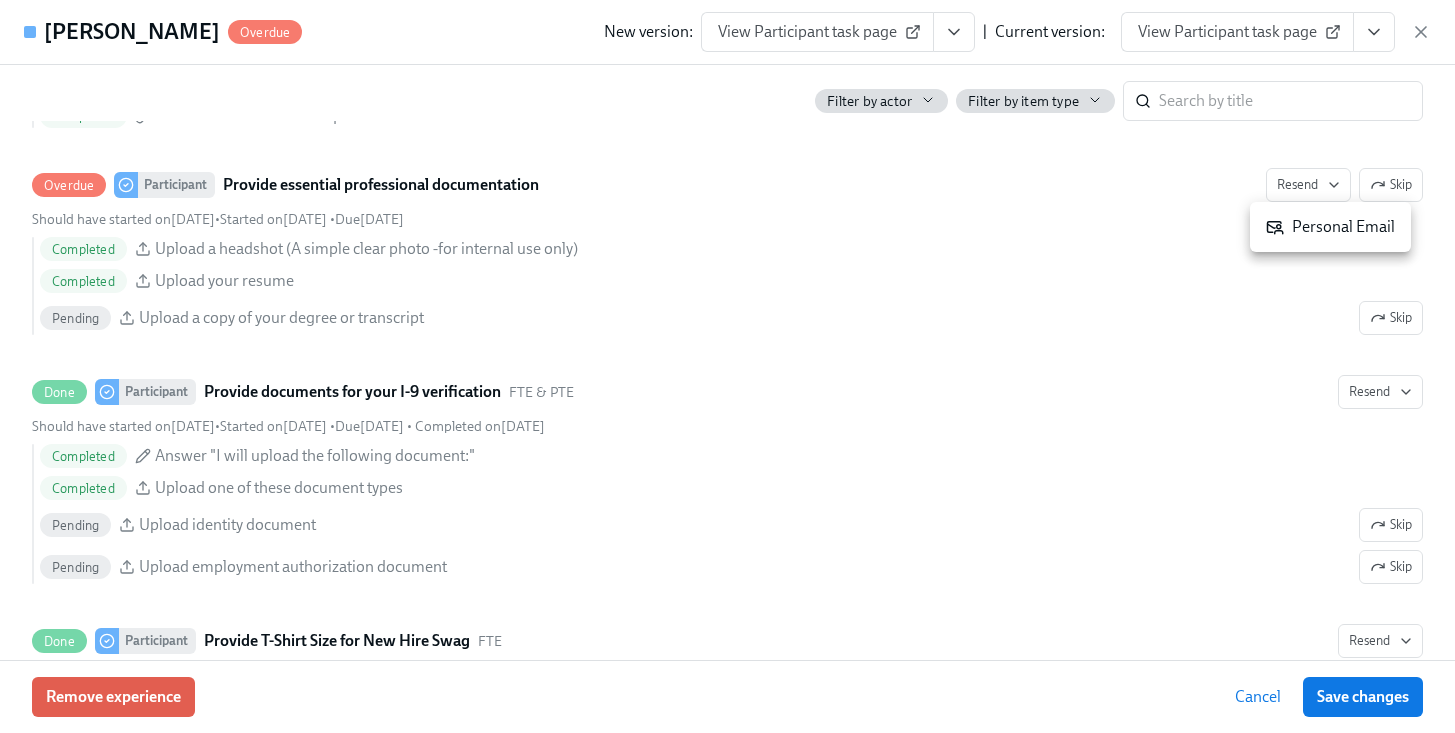 click on "Personal Email" at bounding box center [1330, 227] 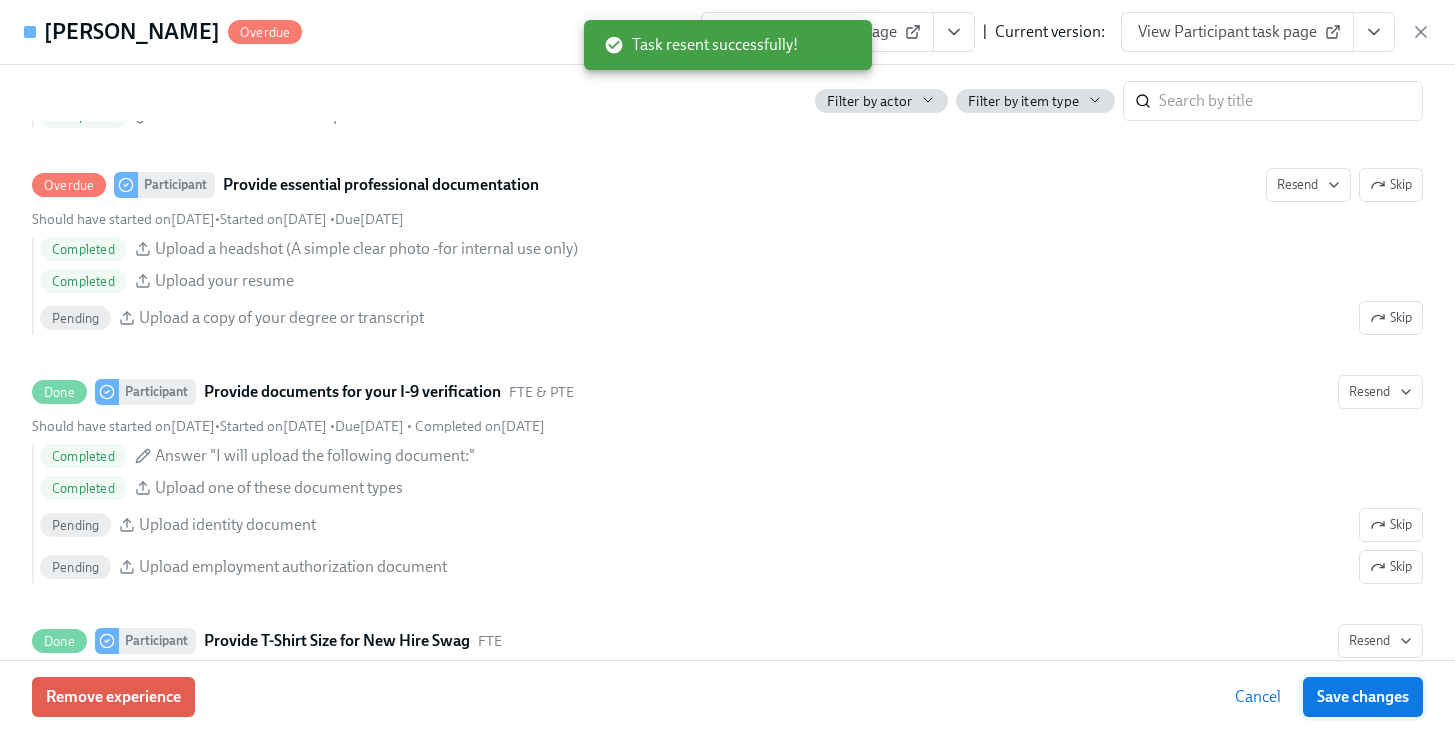 click on "Save changes" at bounding box center [1363, 697] 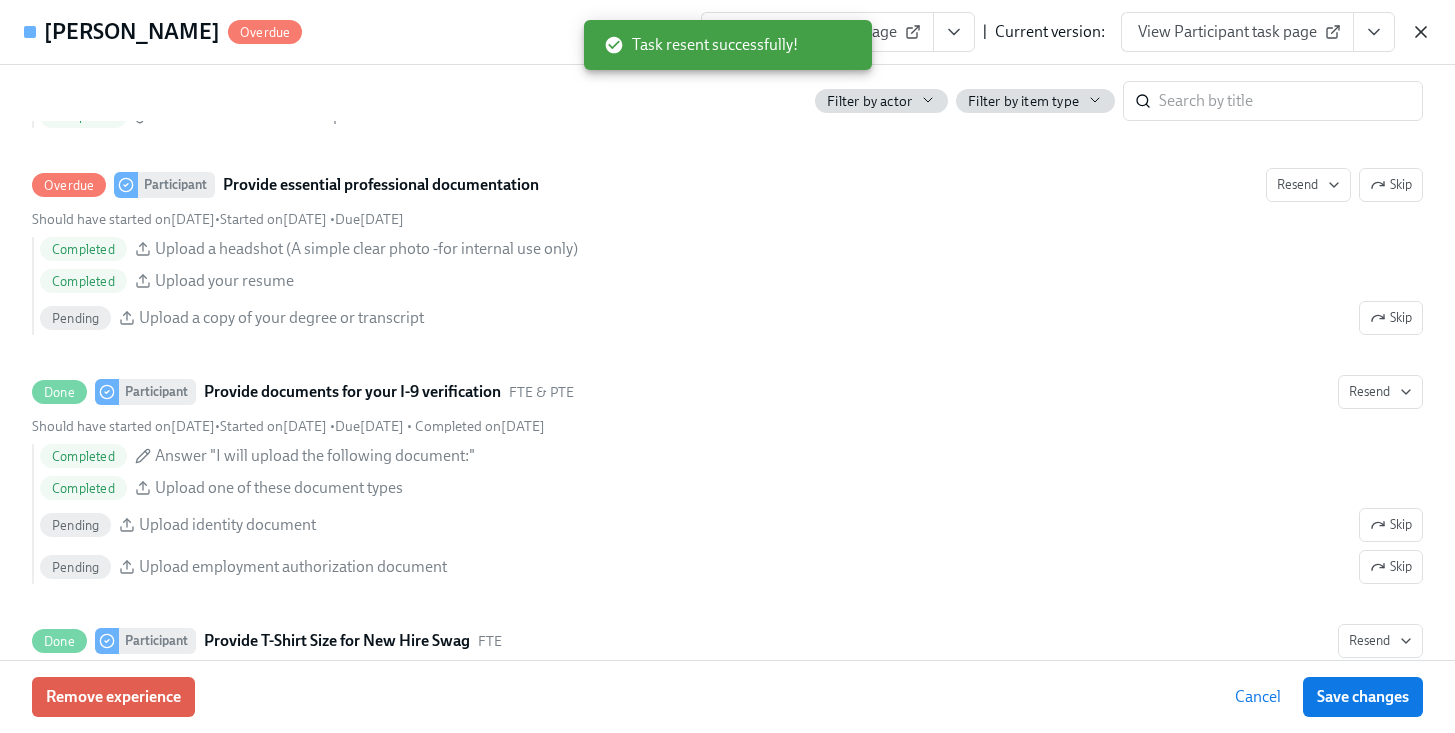 click 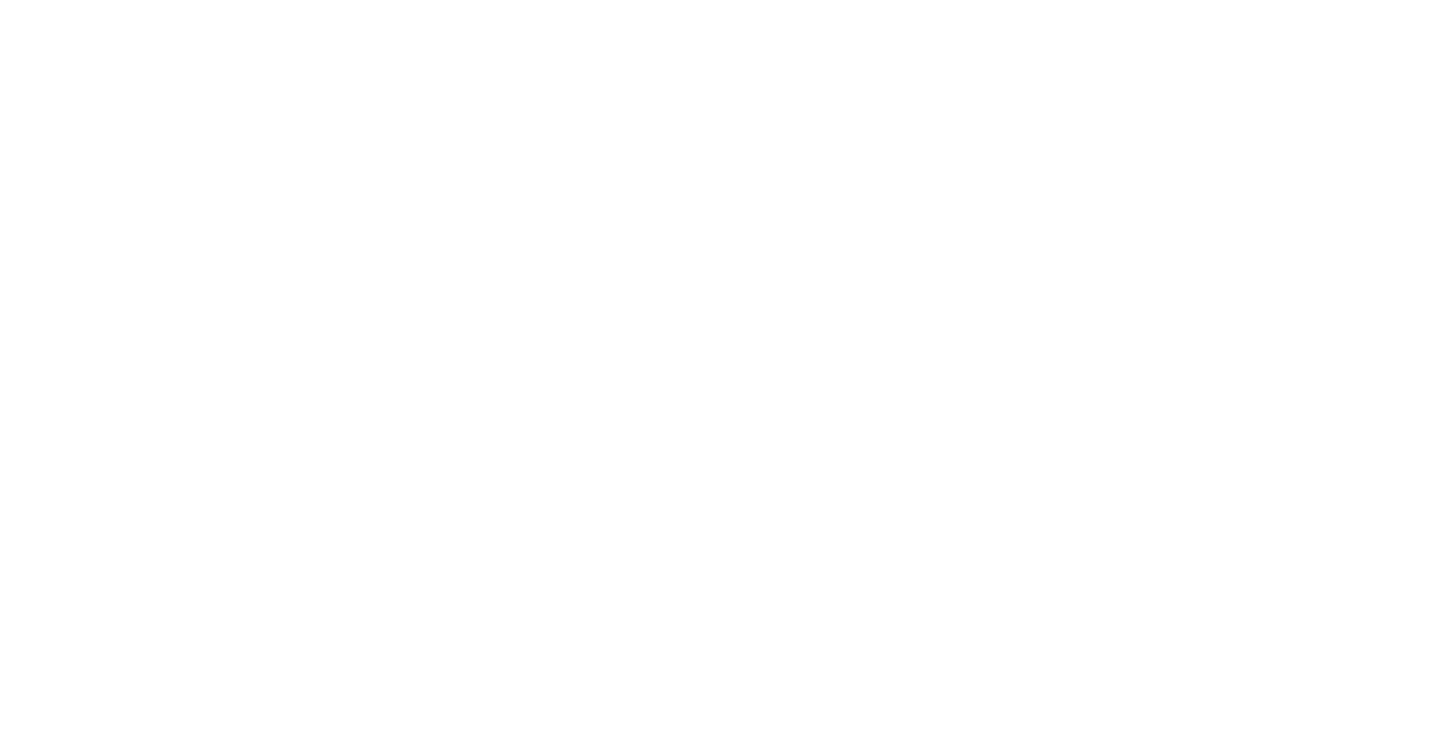 scroll, scrollTop: 0, scrollLeft: 0, axis: both 